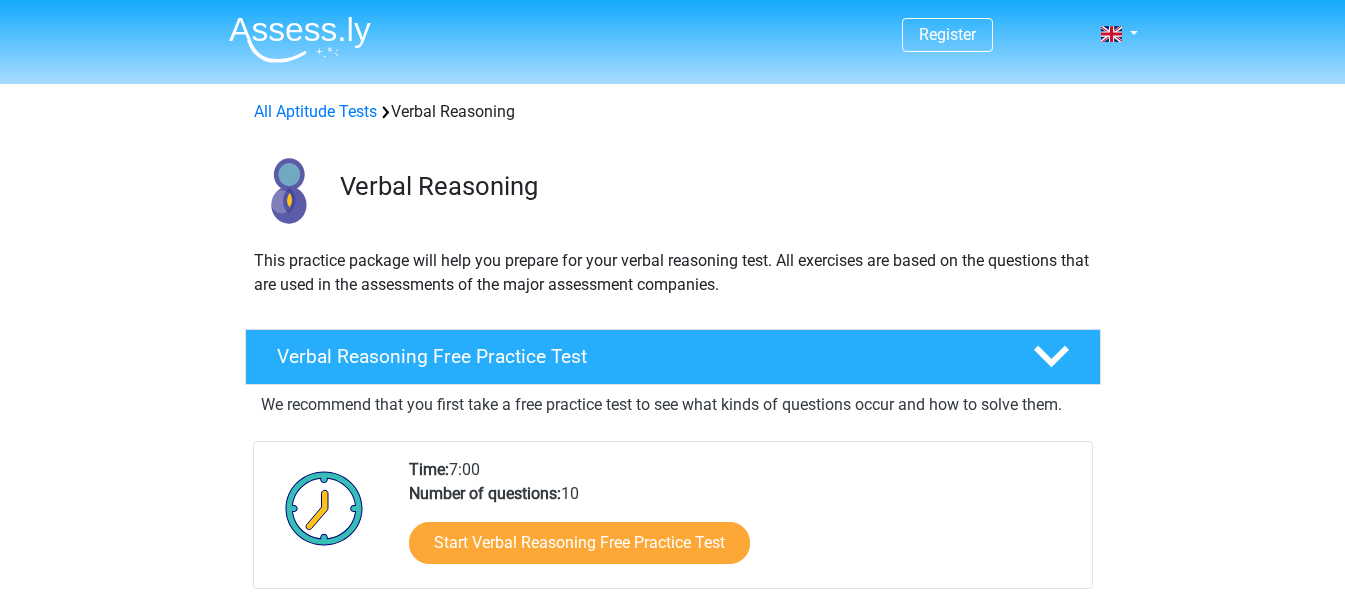 scroll, scrollTop: 0, scrollLeft: 0, axis: both 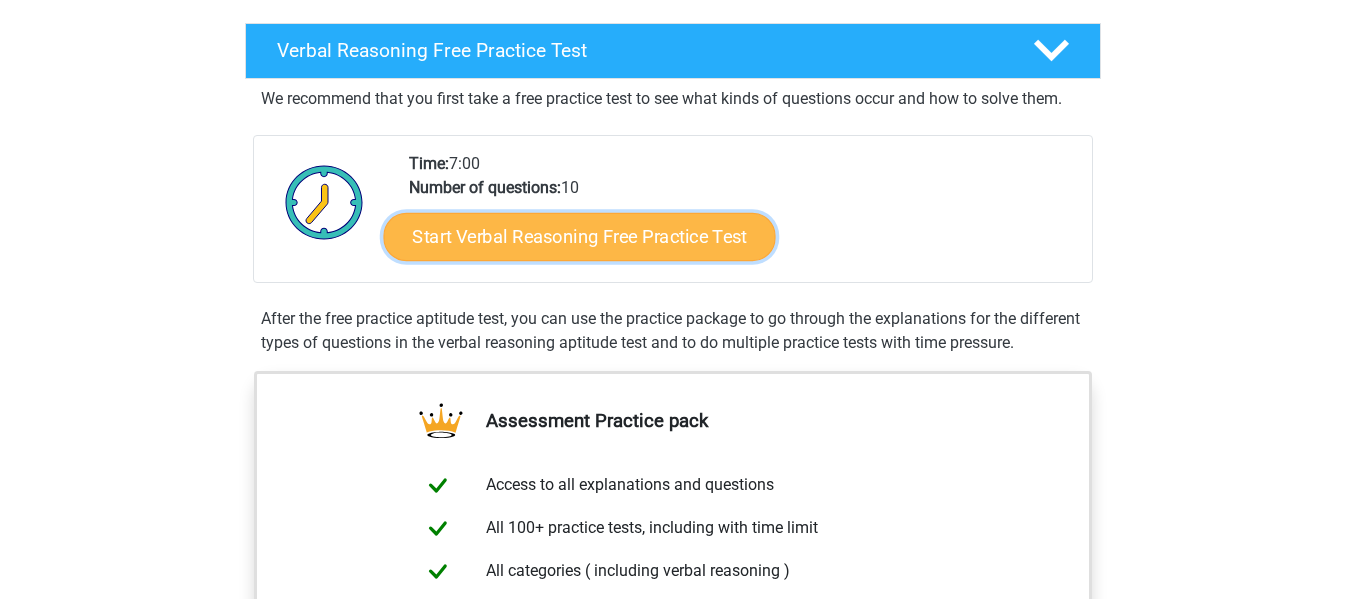 click on "Start Verbal Reasoning
Free Practice Test" at bounding box center [579, 237] 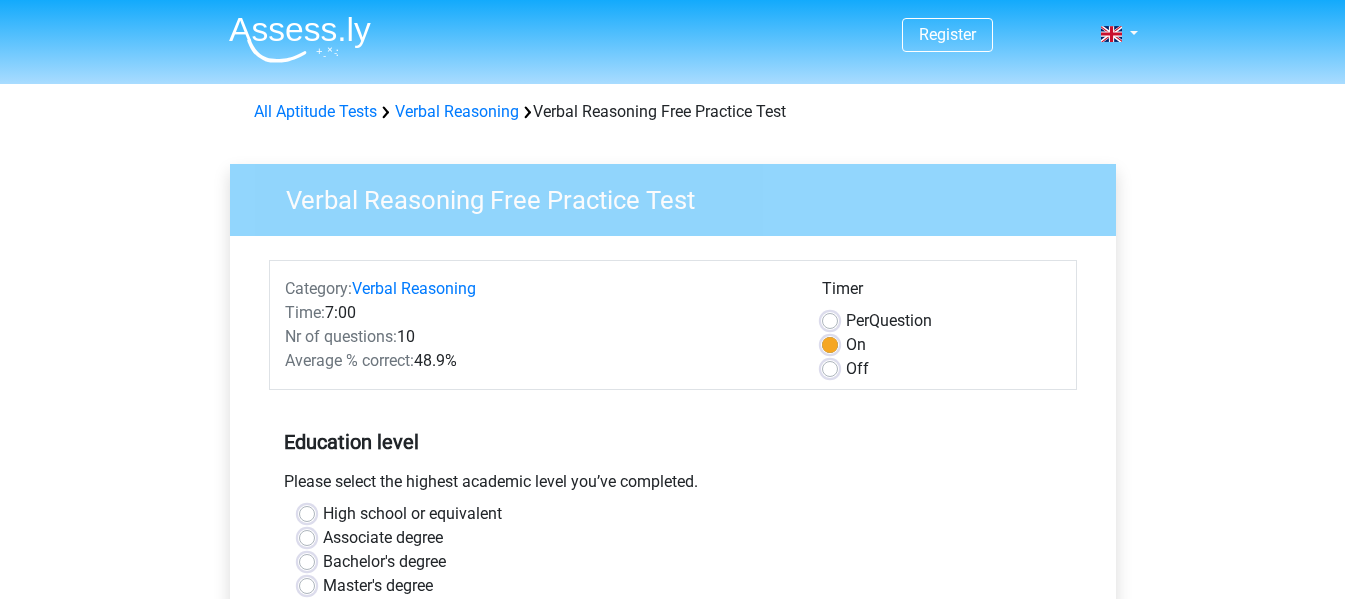 scroll, scrollTop: 0, scrollLeft: 0, axis: both 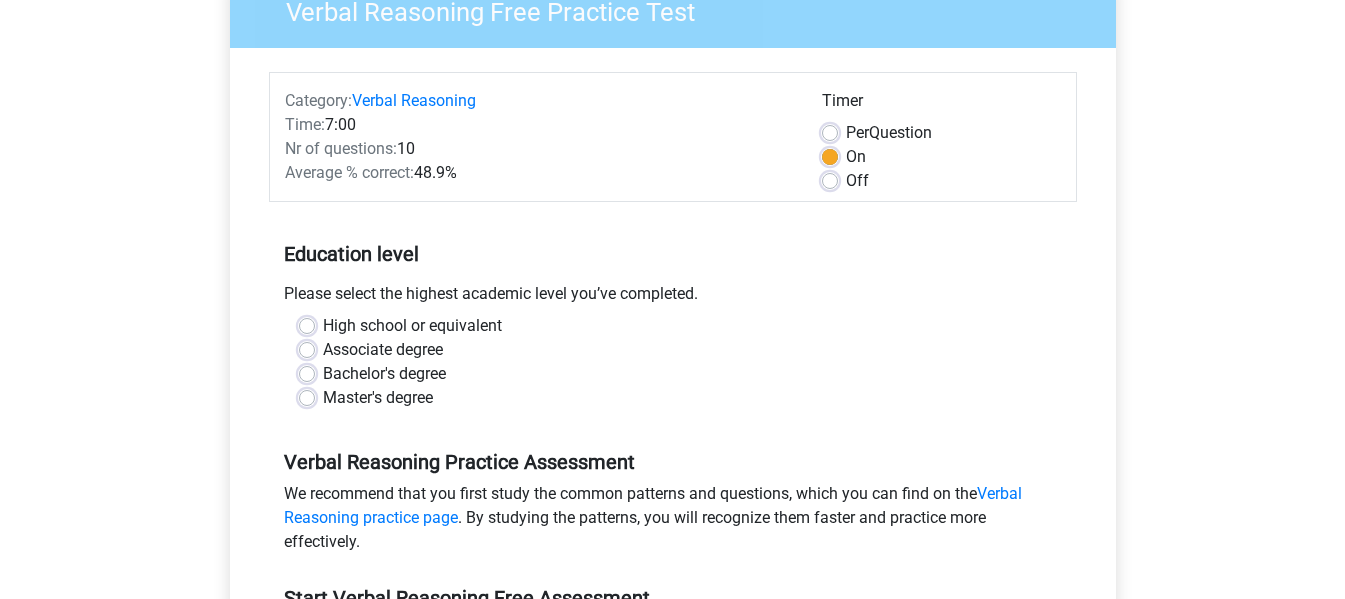 click on "High school or equivalent" at bounding box center [412, 326] 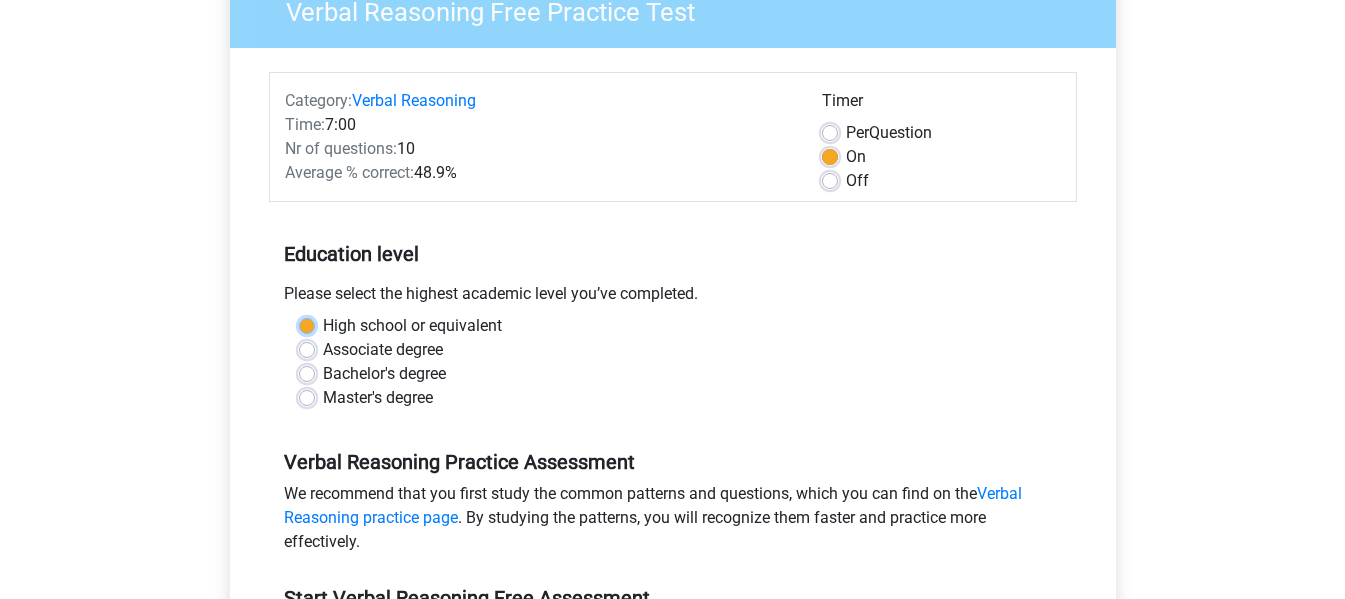 click on "High school or equivalent" at bounding box center [307, 324] 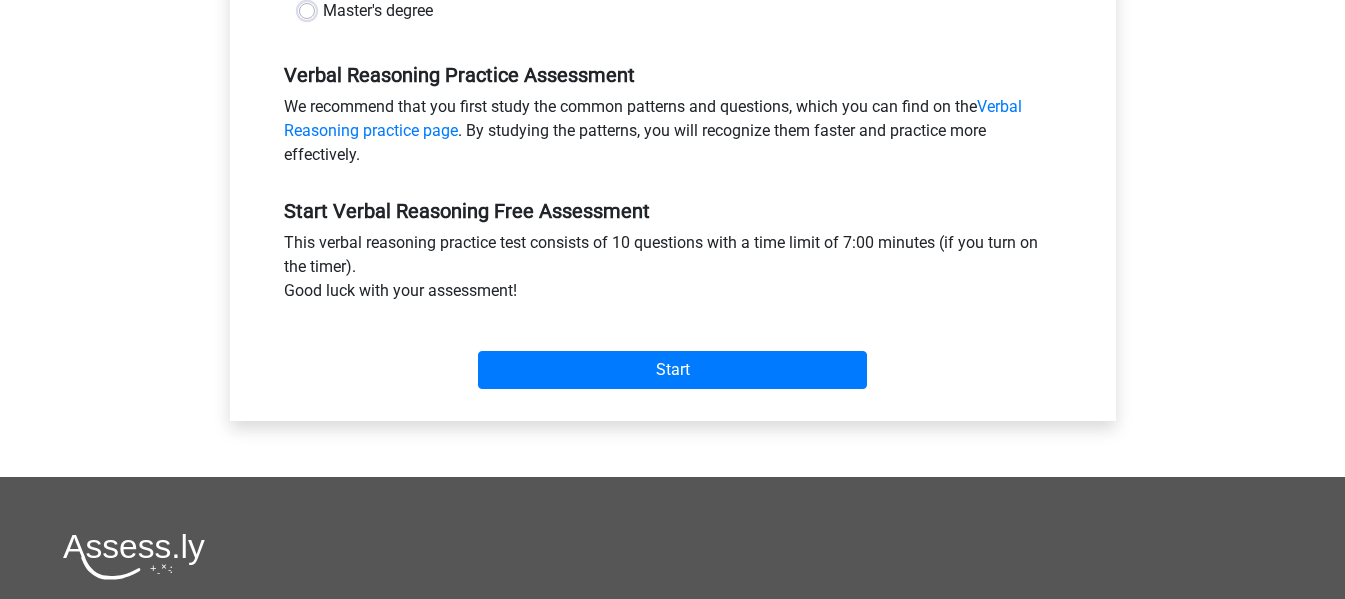 scroll, scrollTop: 580, scrollLeft: 0, axis: vertical 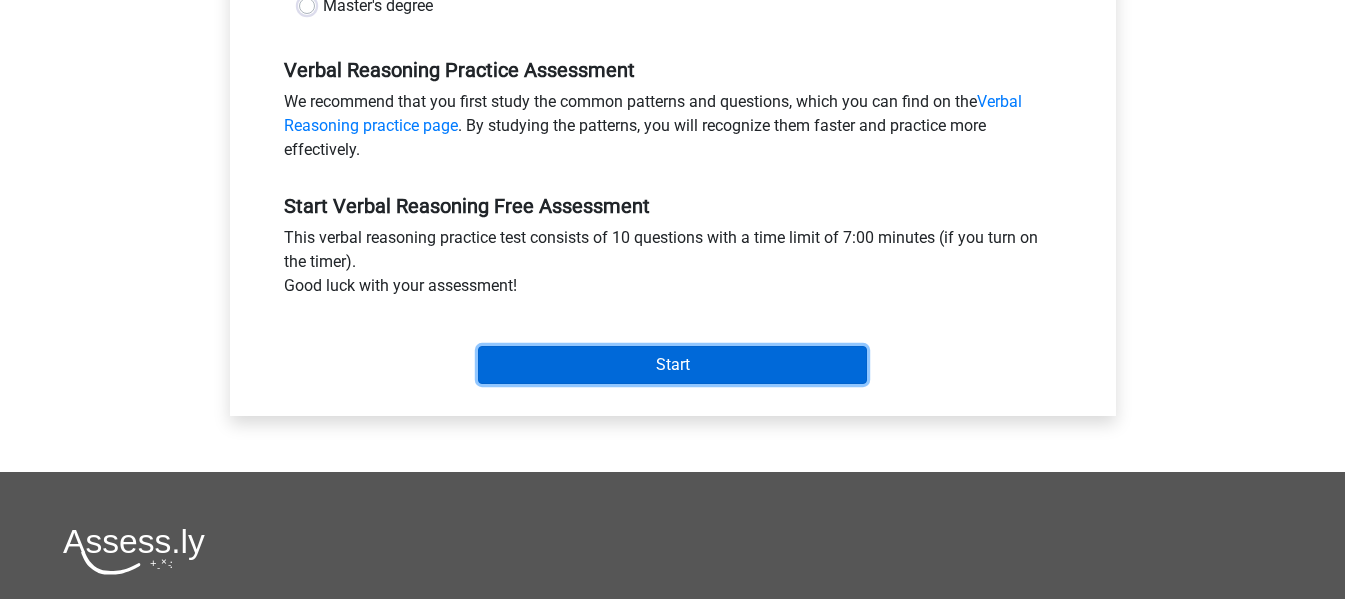 click on "Start" at bounding box center [672, 365] 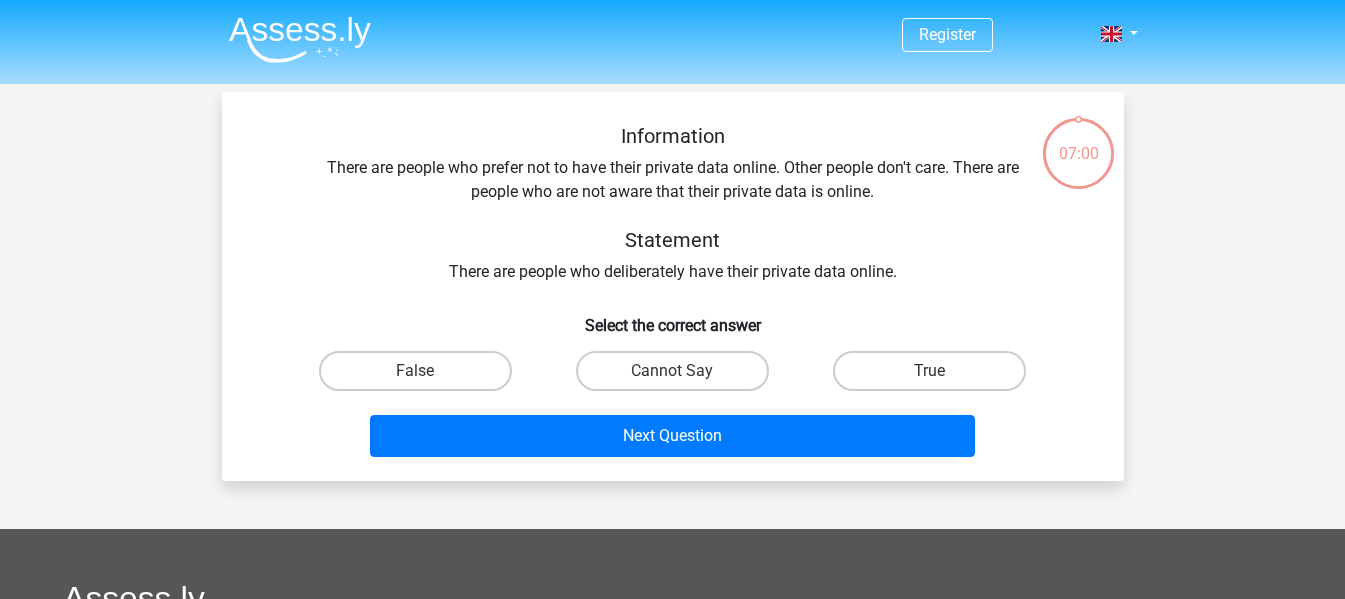 scroll, scrollTop: 0, scrollLeft: 0, axis: both 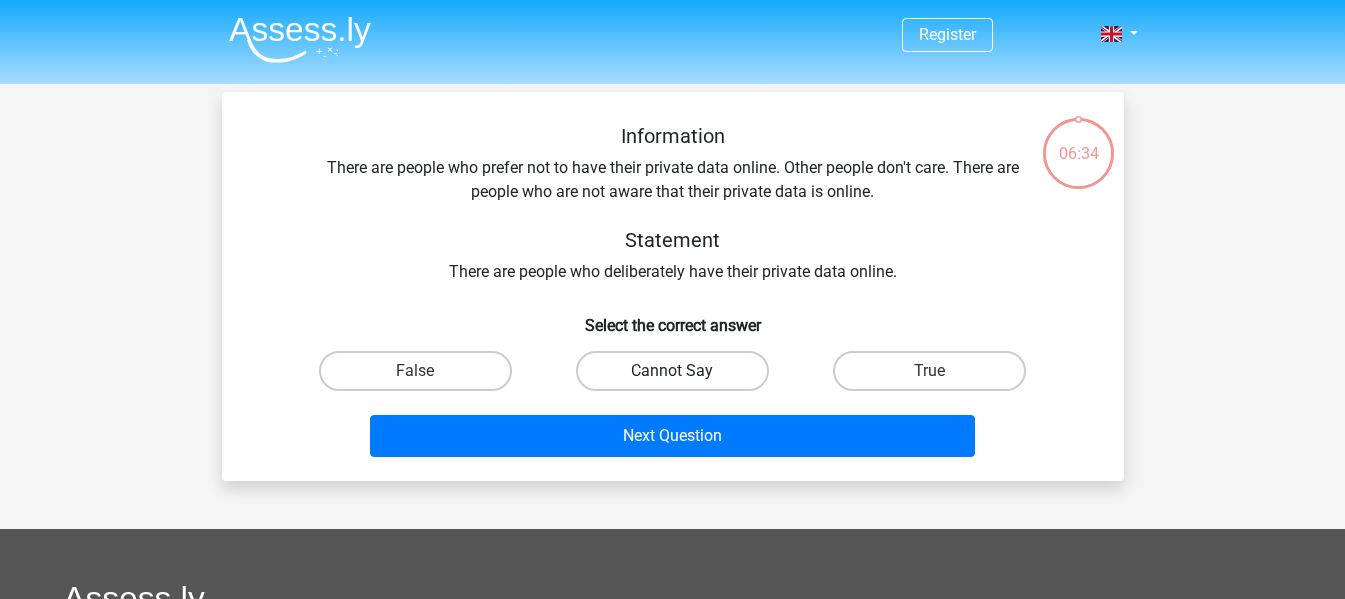 click on "Cannot Say" at bounding box center [672, 371] 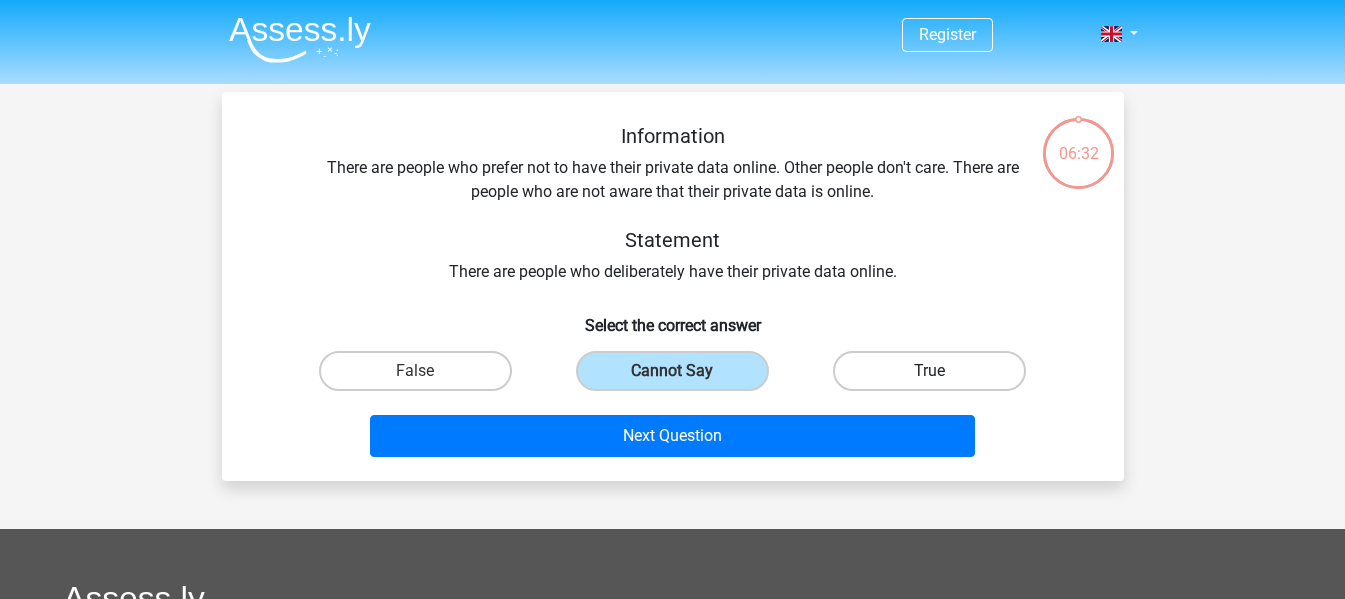 click on "True" at bounding box center (929, 371) 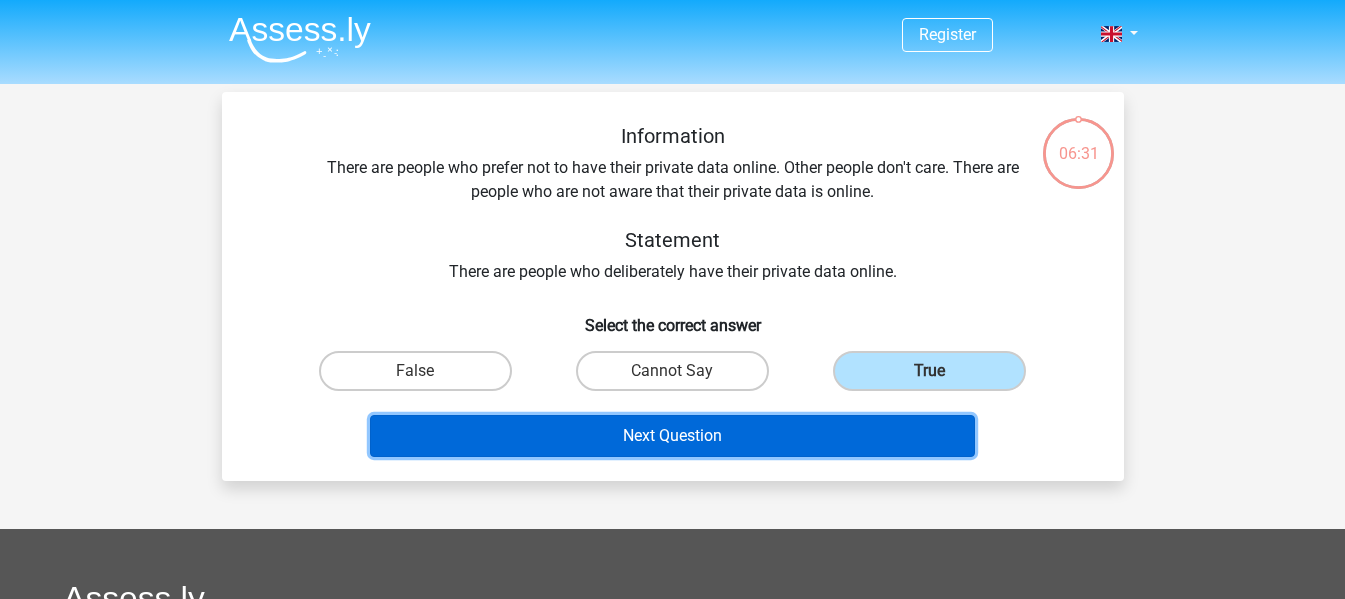 click on "Next Question" at bounding box center [672, 436] 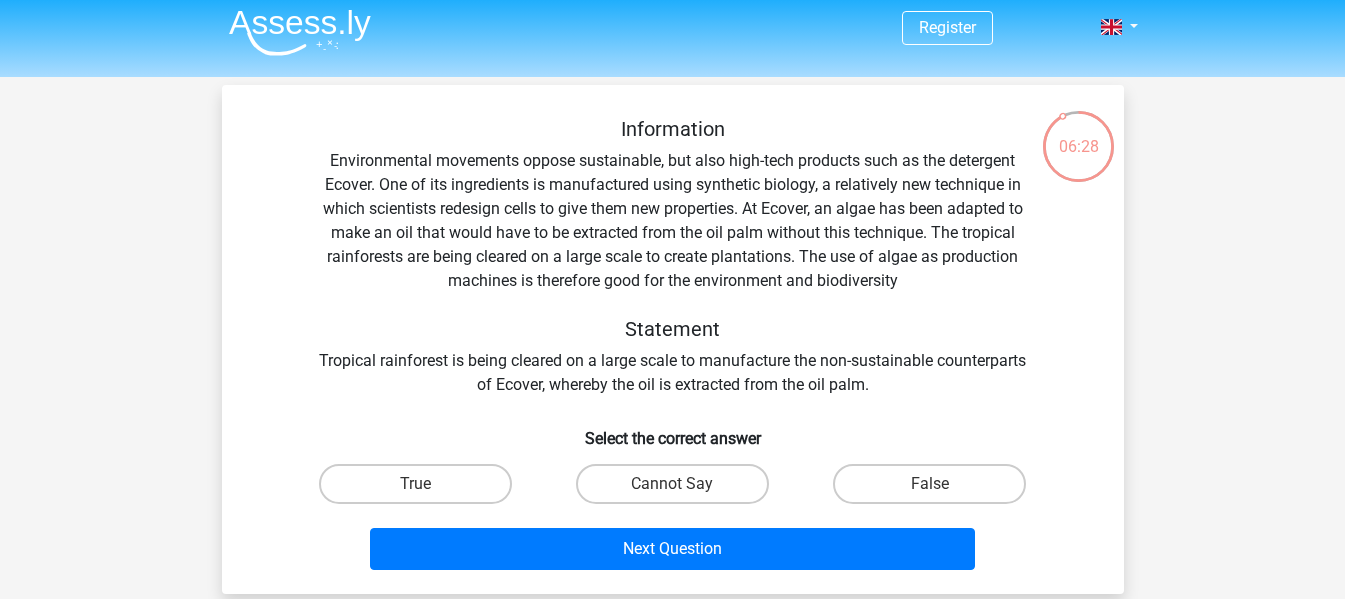 scroll, scrollTop: 0, scrollLeft: 0, axis: both 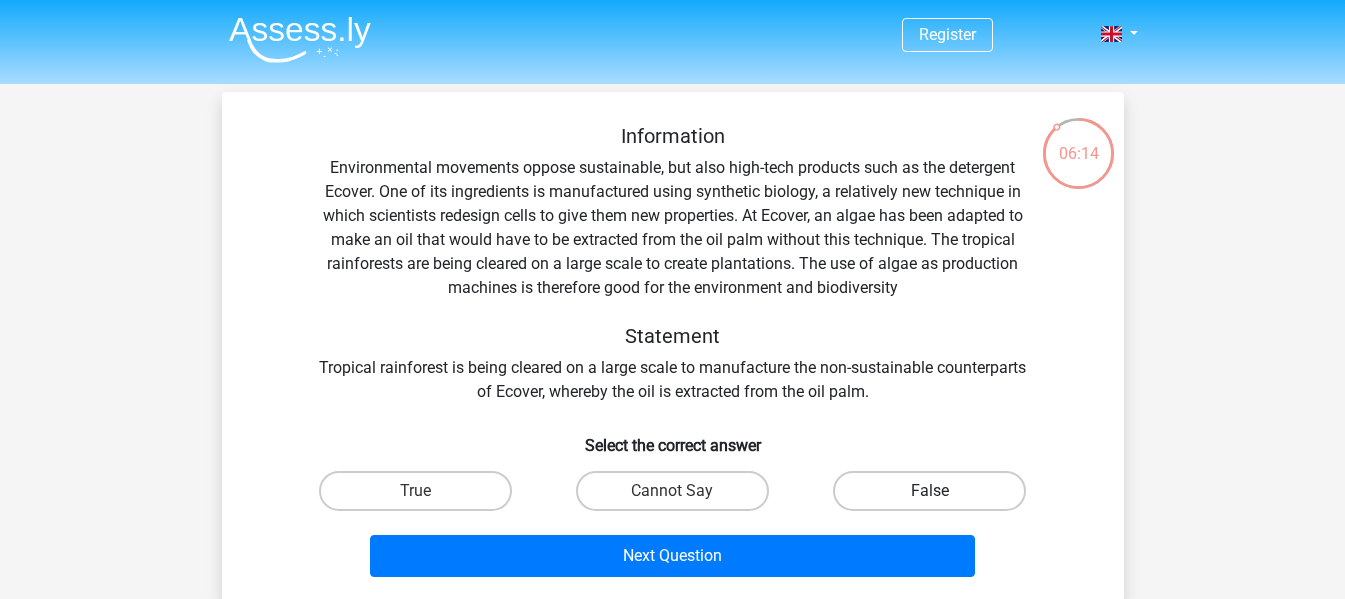 click on "False" at bounding box center [929, 491] 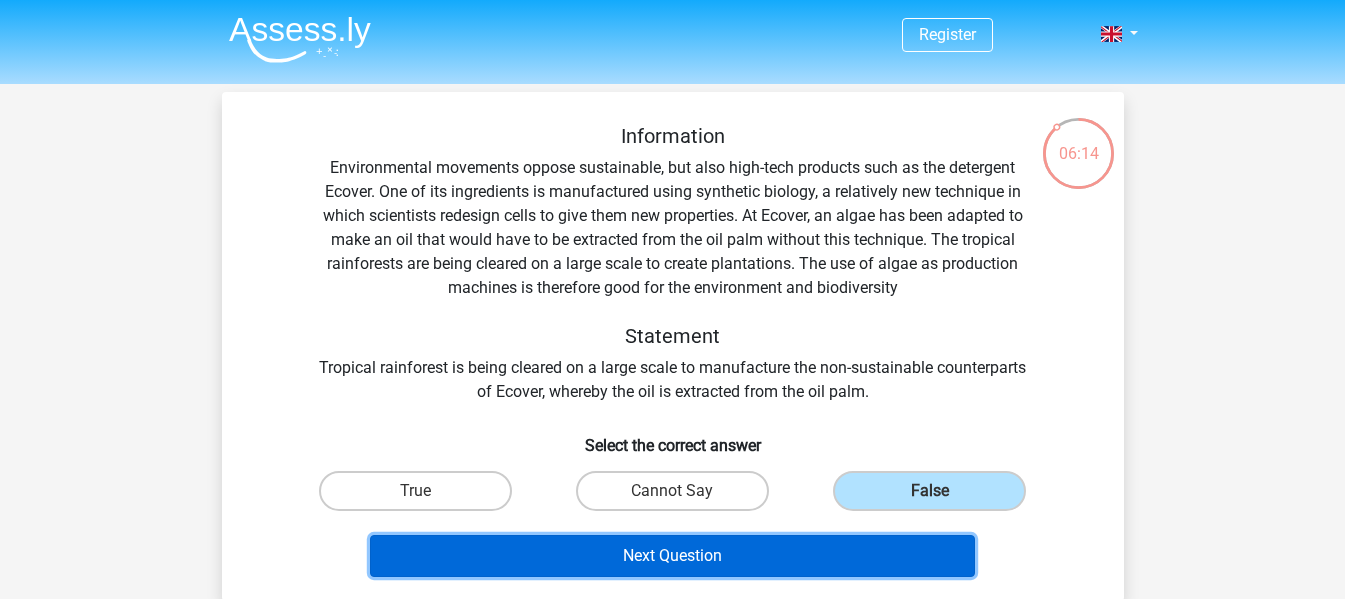 click on "Next Question" at bounding box center [672, 556] 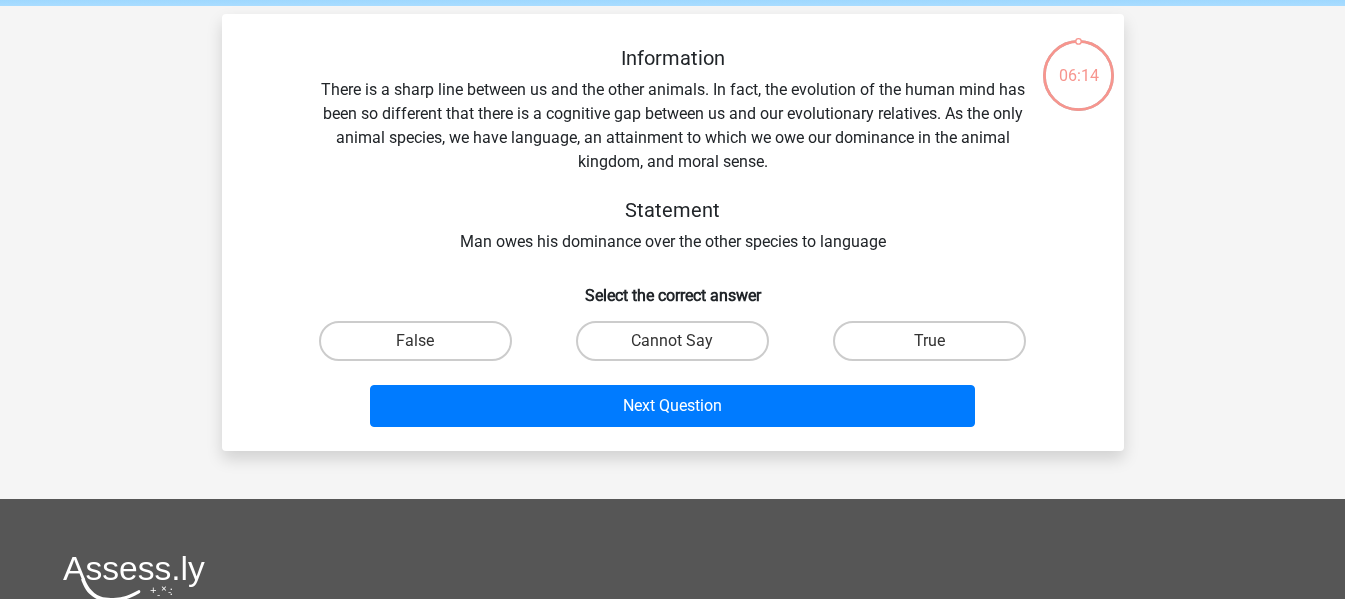 scroll, scrollTop: 92, scrollLeft: 0, axis: vertical 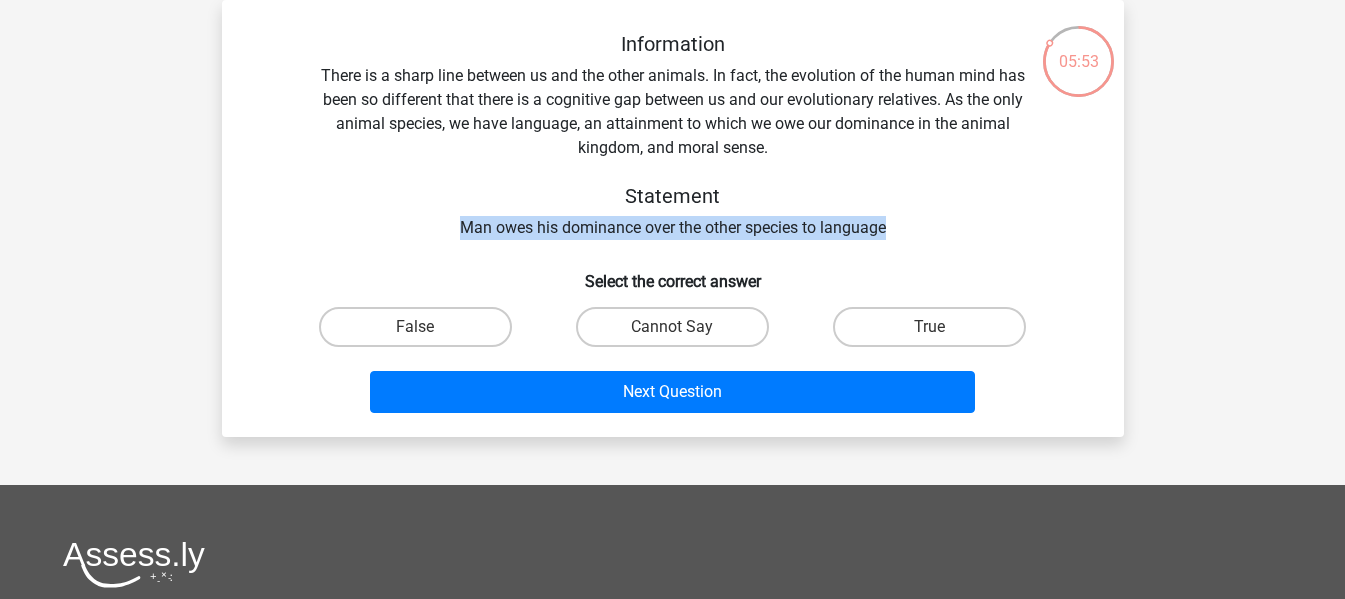 drag, startPoint x: 453, startPoint y: 217, endPoint x: 901, endPoint y: 234, distance: 448.32242 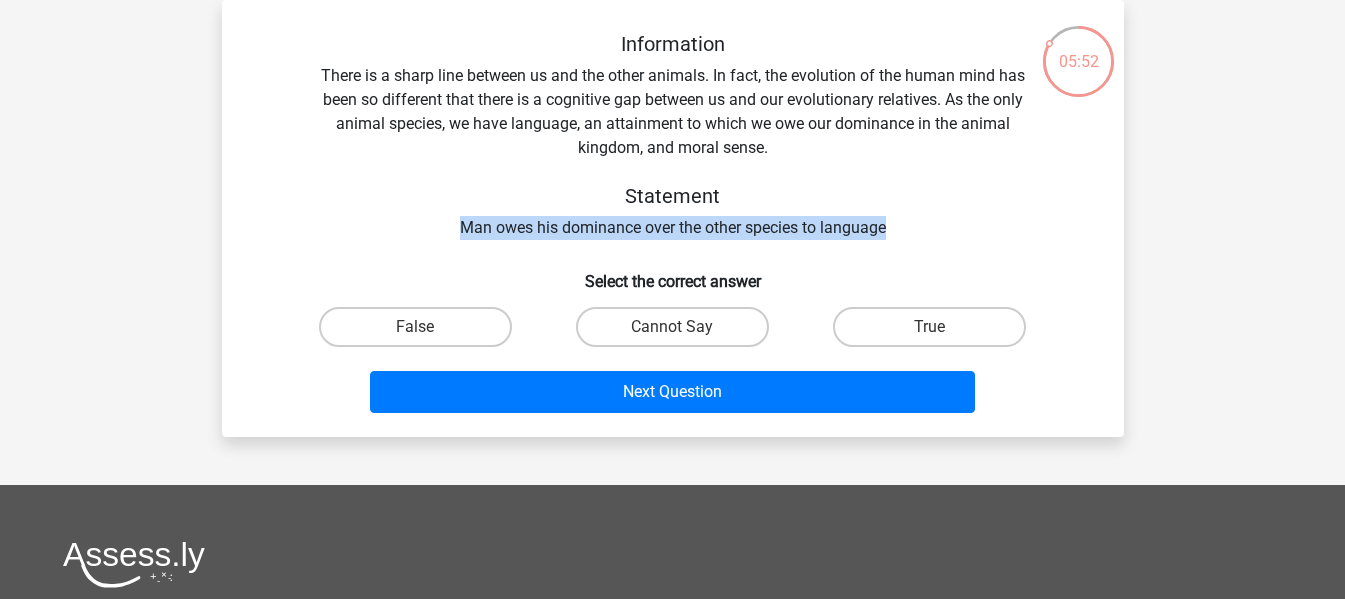 click on "Information There is a sharp line between us and the other animals. In fact, the evolution of the human mind has been so different that there is a cognitive gap between us and our evolutionary relatives. As the only animal species, we have language, an attainment to which we owe our dominance in the animal kingdom, and moral sense. Statement Man owes his dominance over the other species to language" at bounding box center (673, 136) 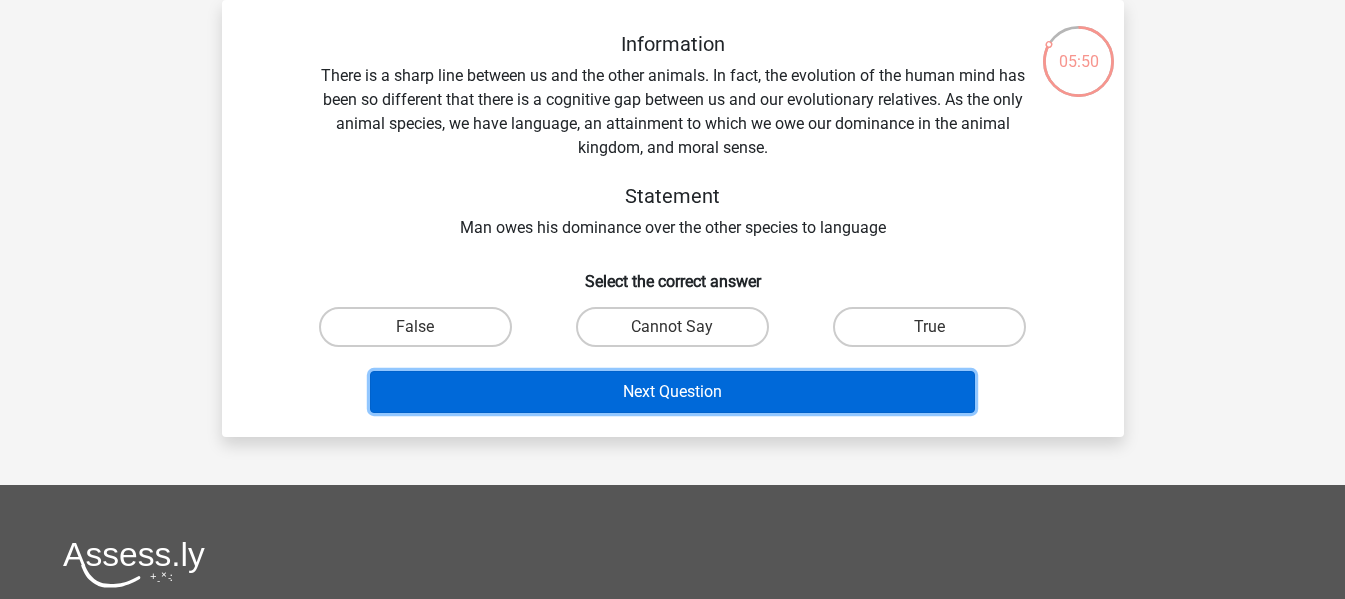 click on "Next Question" at bounding box center (672, 392) 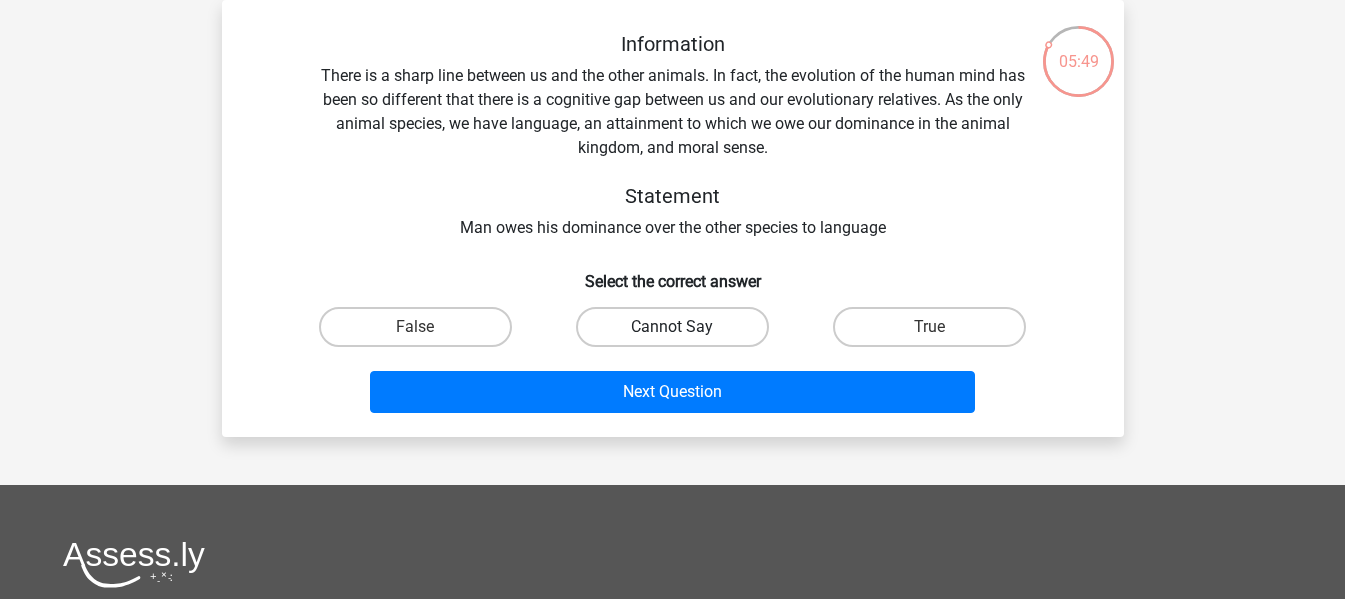 click on "Cannot Say" at bounding box center (672, 327) 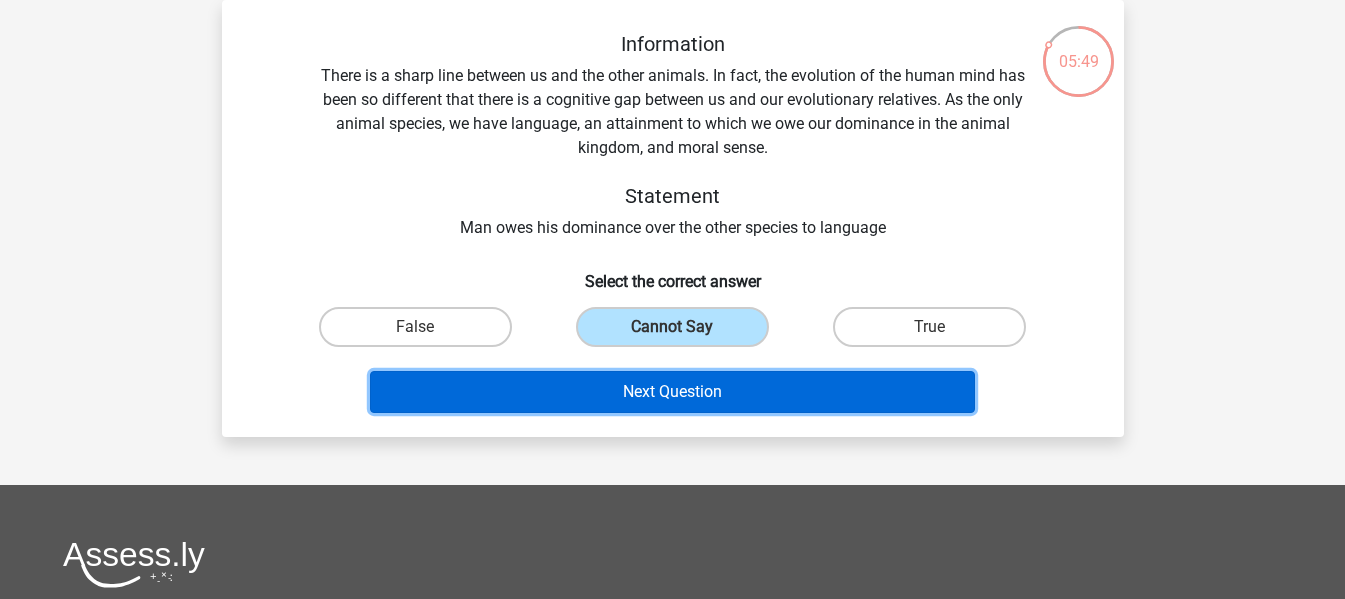 click on "Next Question" at bounding box center [672, 392] 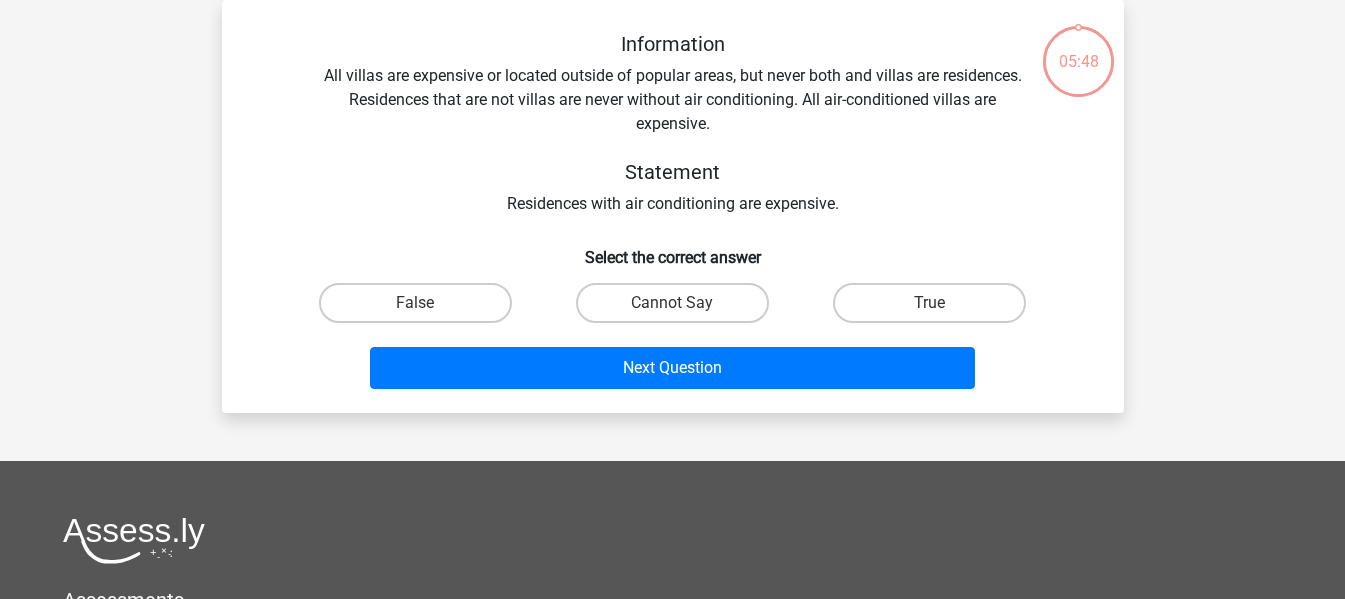 click on "Cannot Say" at bounding box center (678, 309) 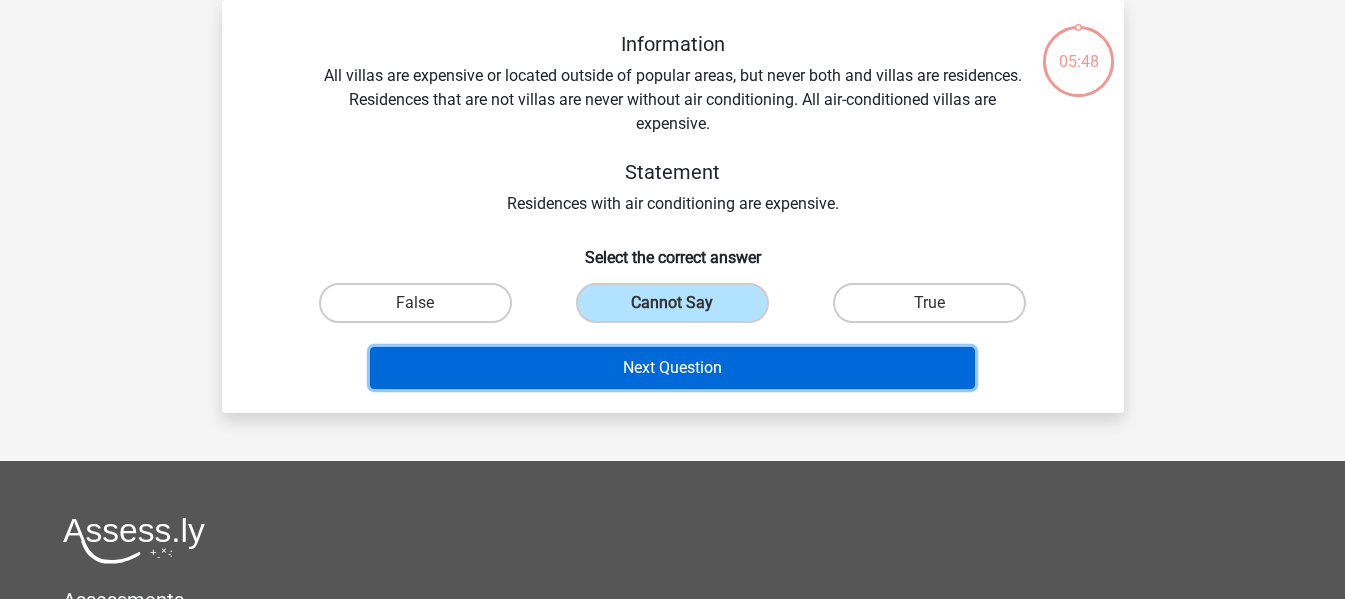 click on "Next Question" at bounding box center [672, 368] 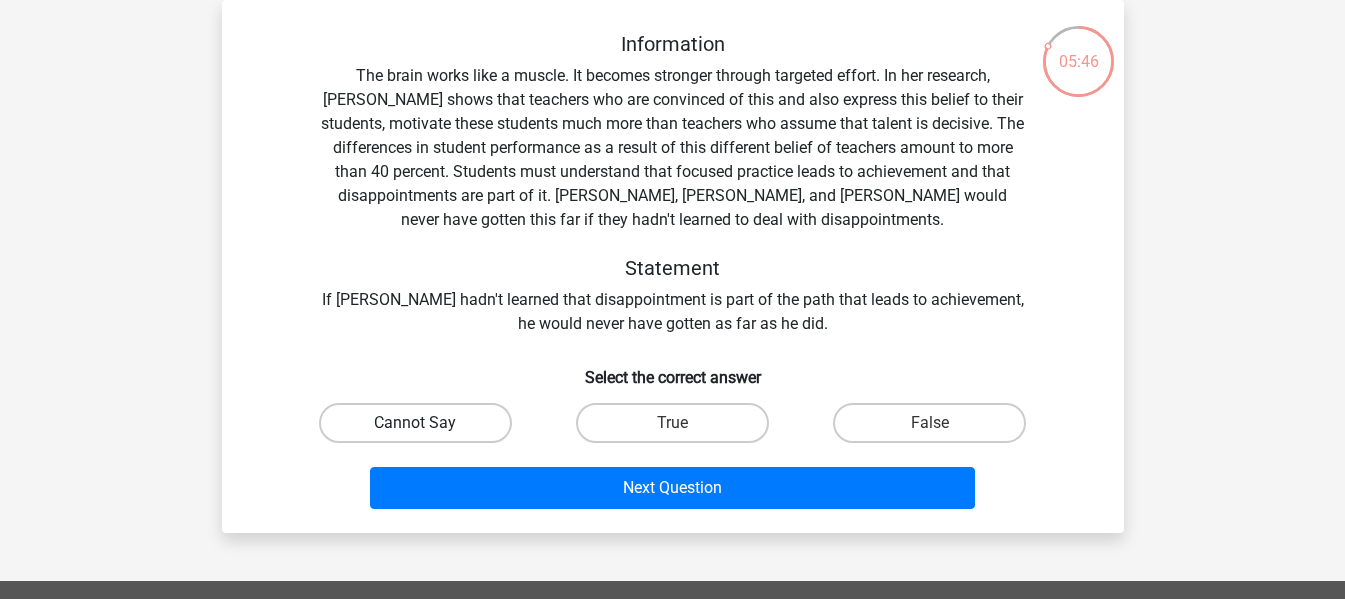 click on "Cannot Say" at bounding box center [415, 423] 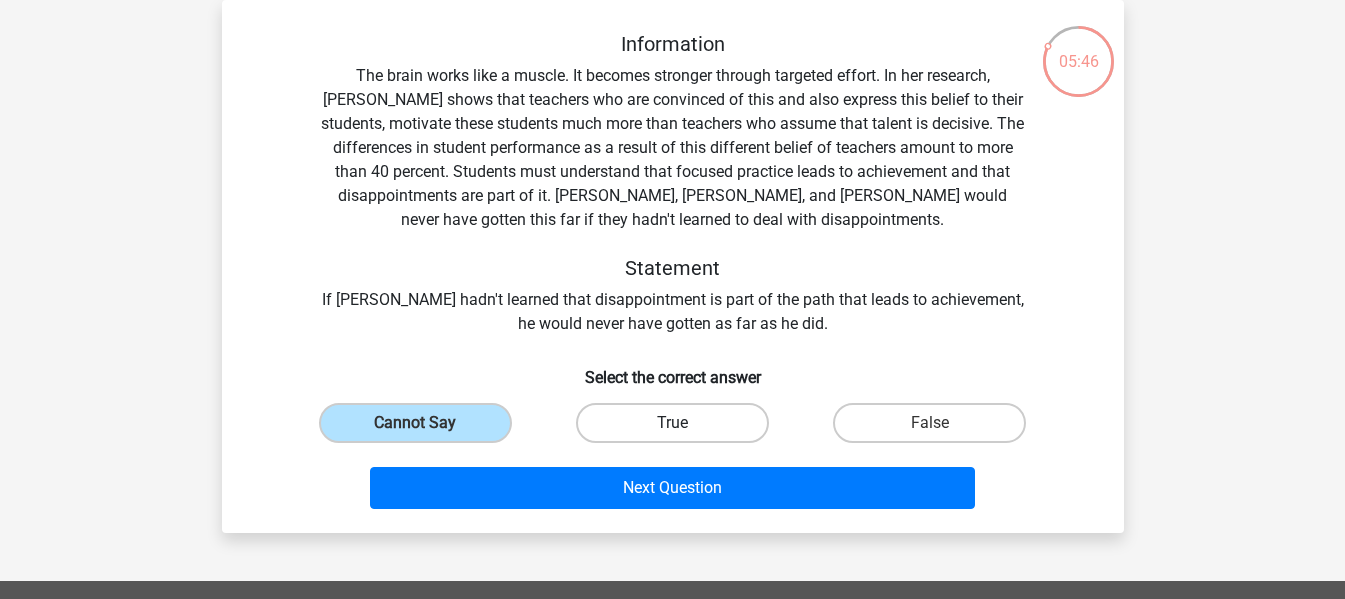 click on "True" at bounding box center (672, 423) 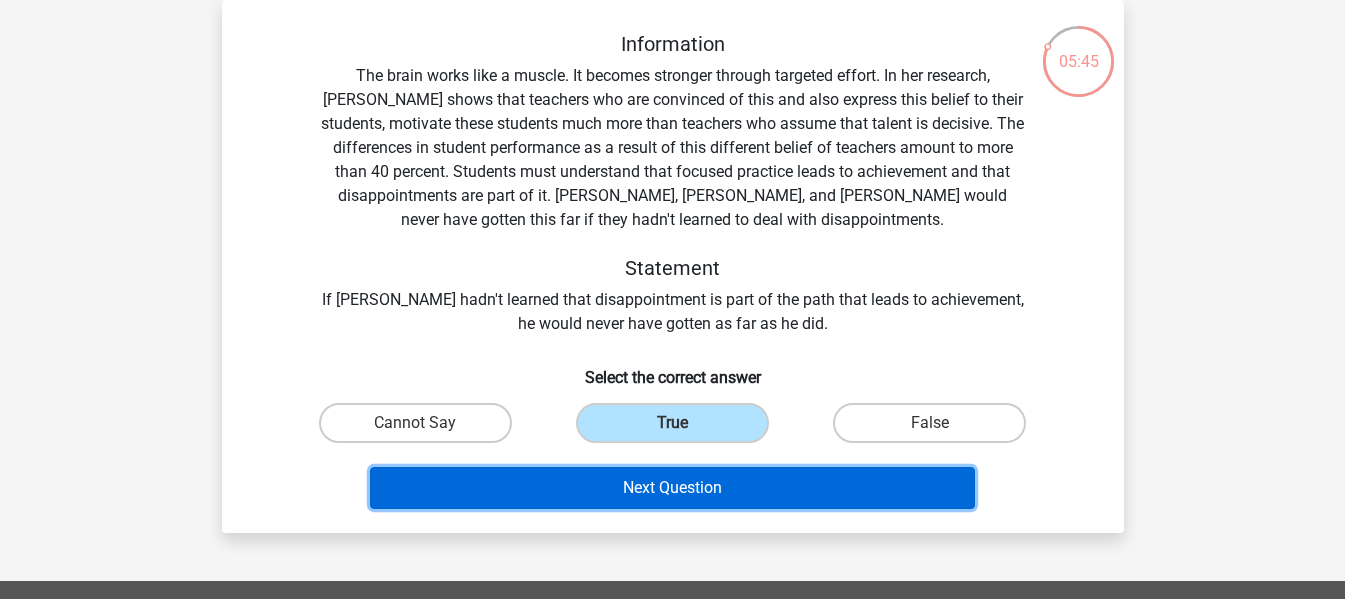 click on "Next Question" at bounding box center (672, 488) 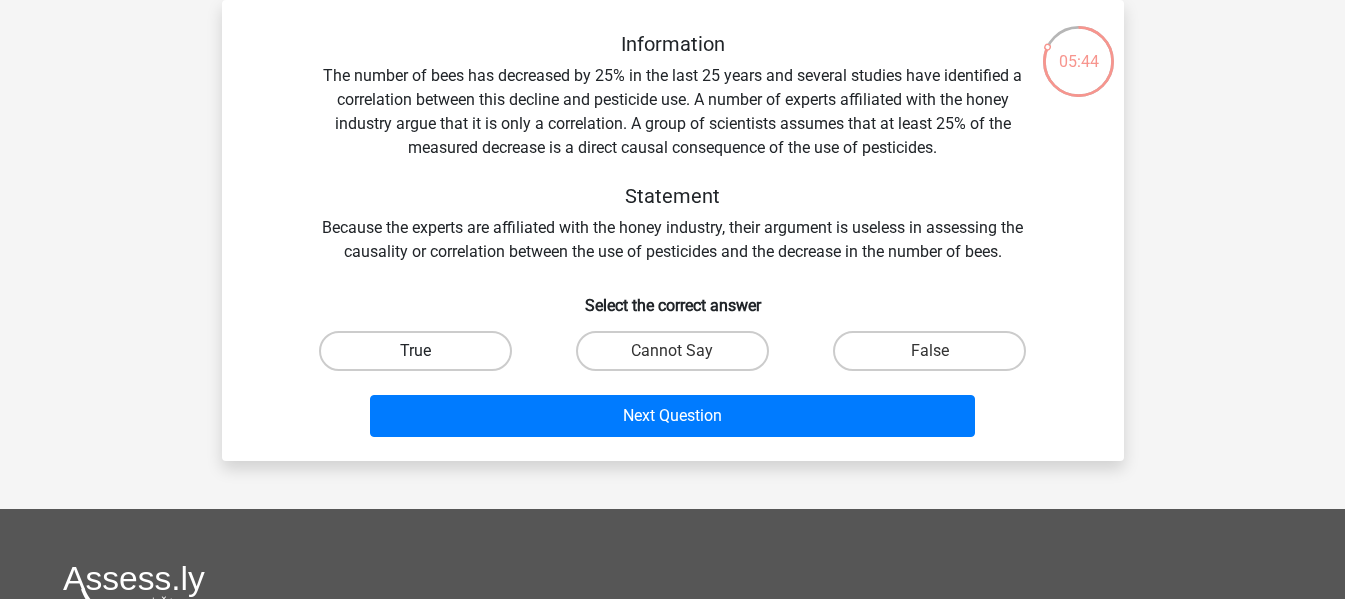 click on "True" at bounding box center [415, 351] 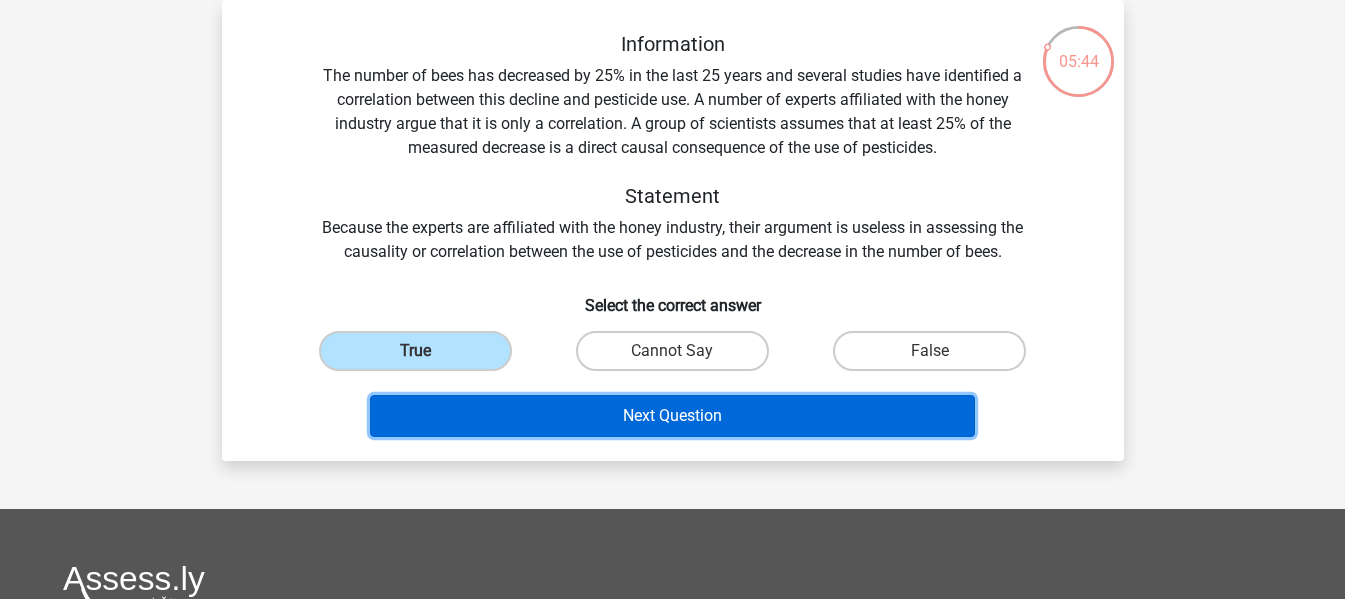 click on "Next Question" at bounding box center [672, 416] 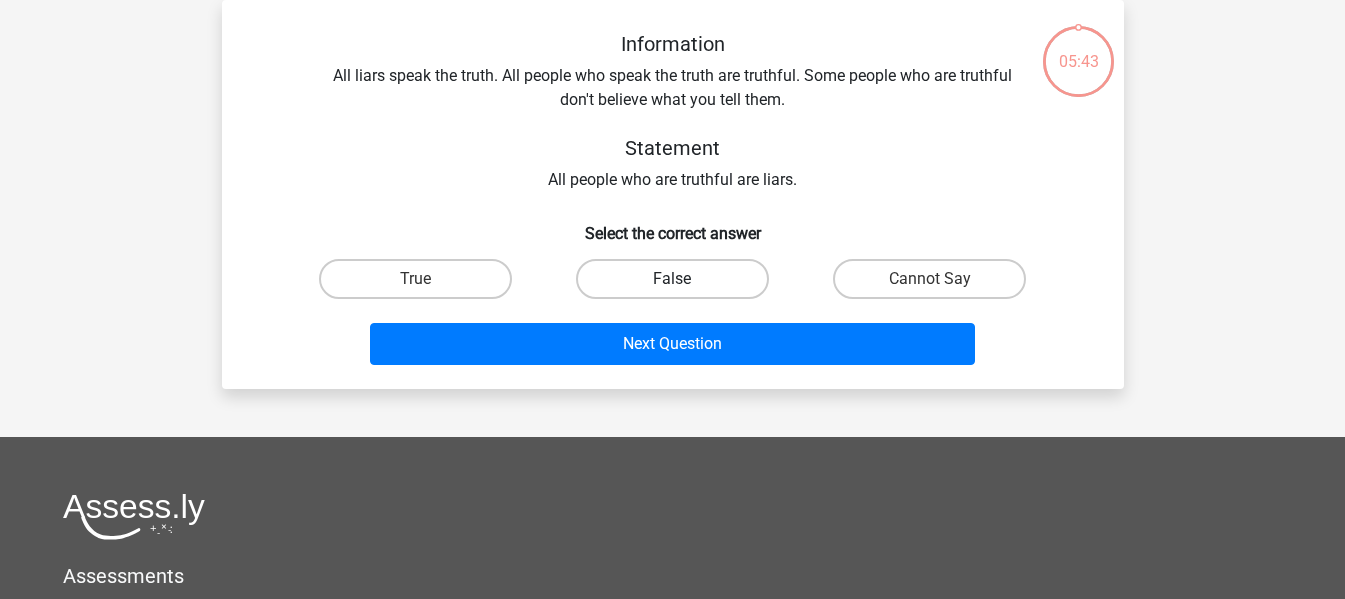 click on "False" at bounding box center [672, 279] 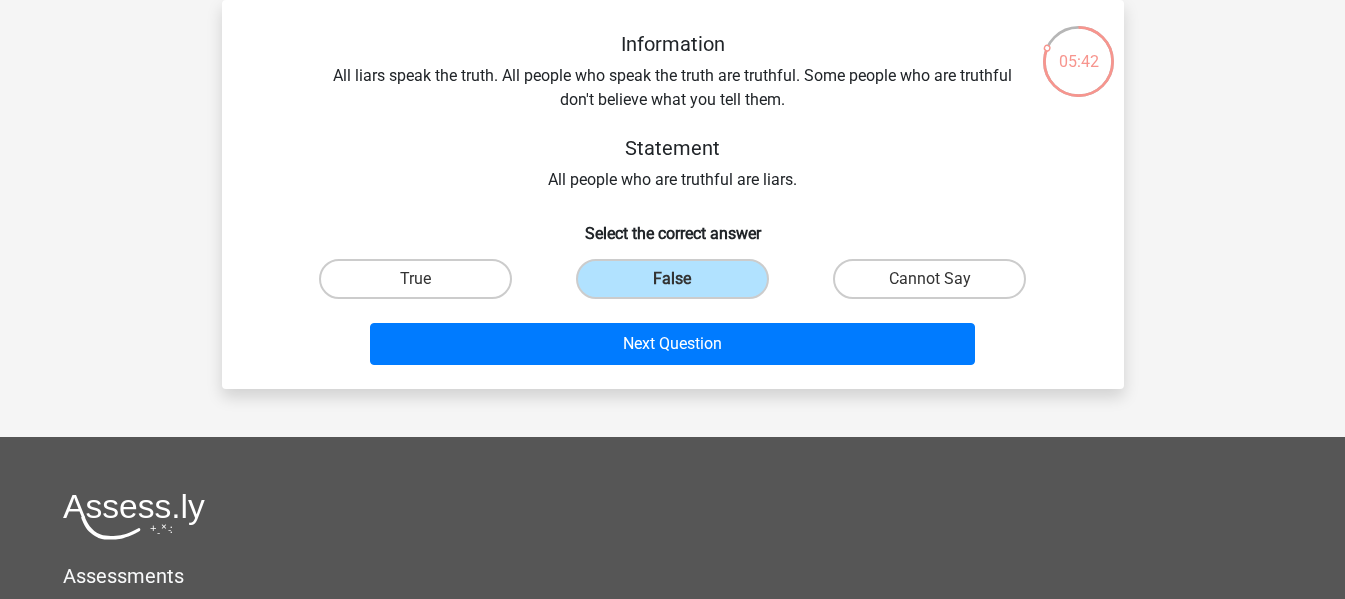 click on "Next Question" at bounding box center [673, 340] 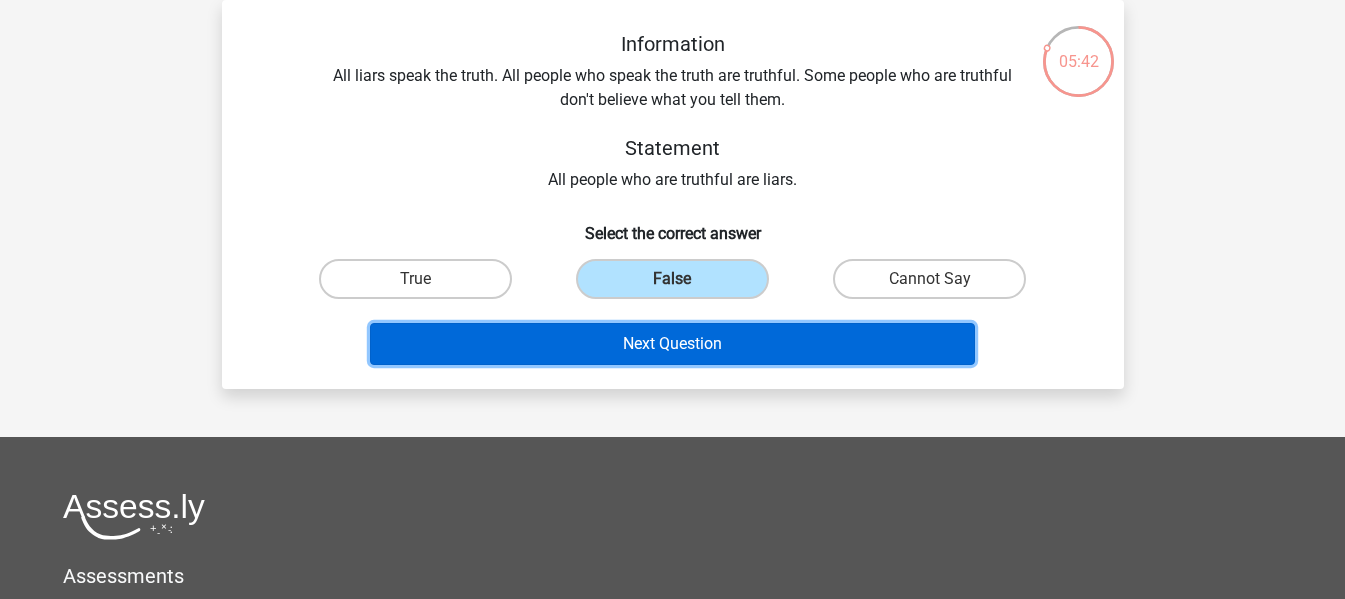 click on "Next Question" at bounding box center [672, 344] 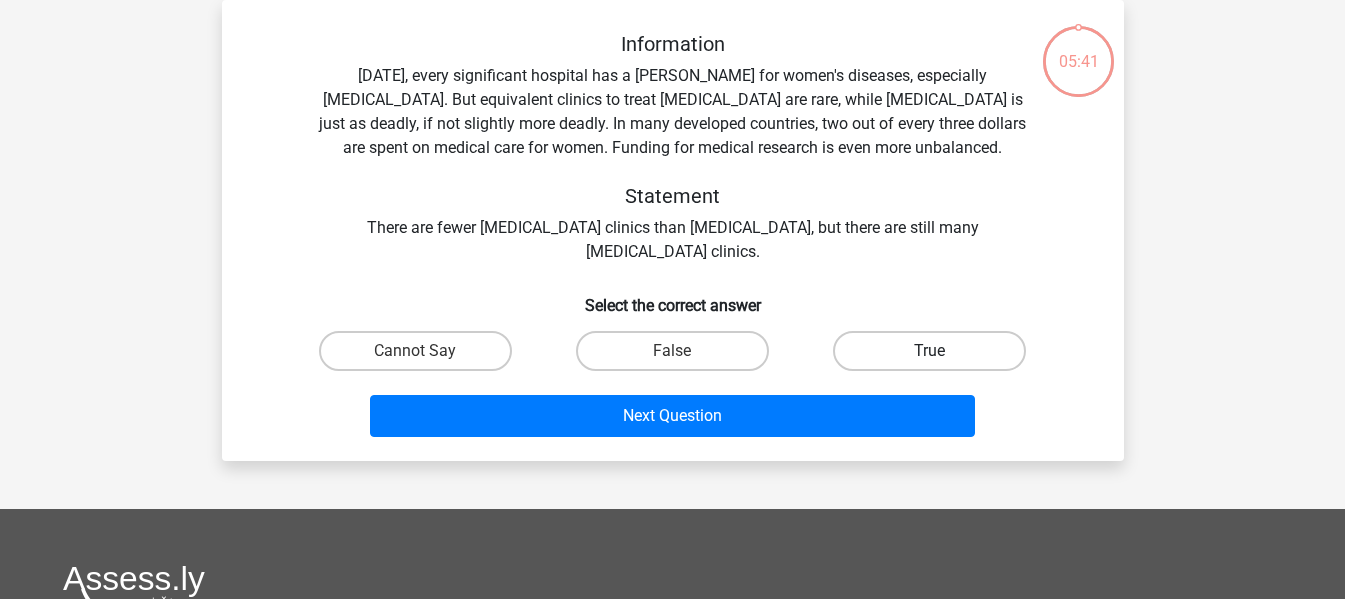 click on "True" at bounding box center [929, 351] 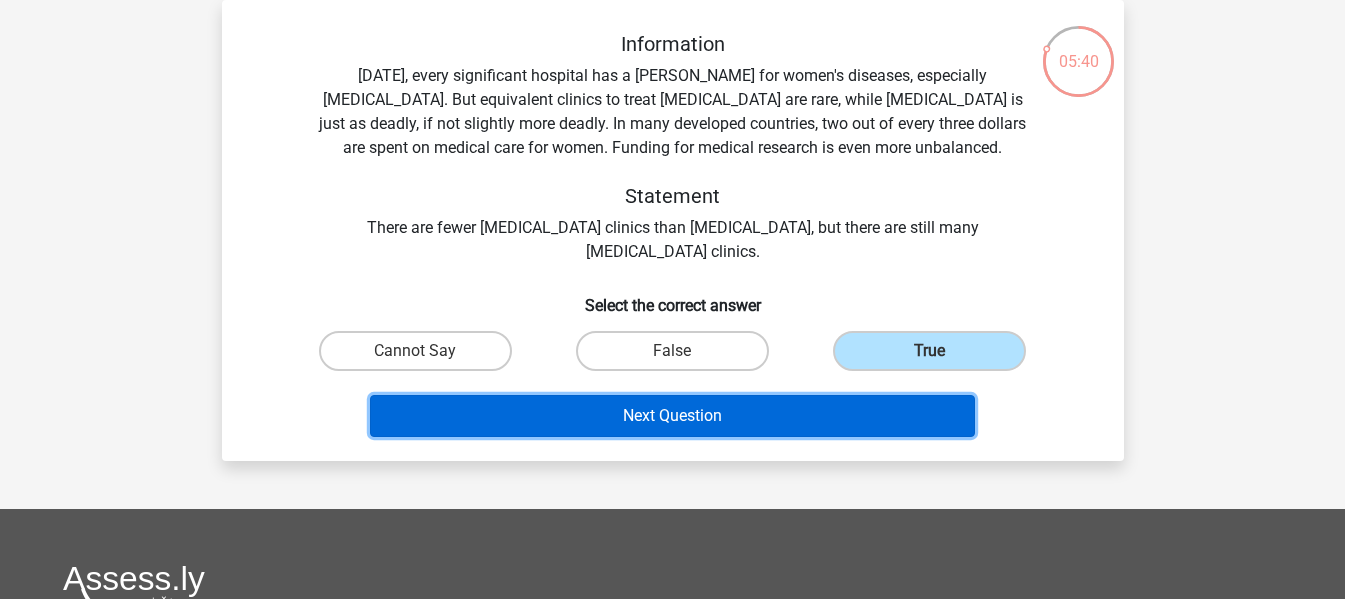 click on "Next Question" at bounding box center [672, 416] 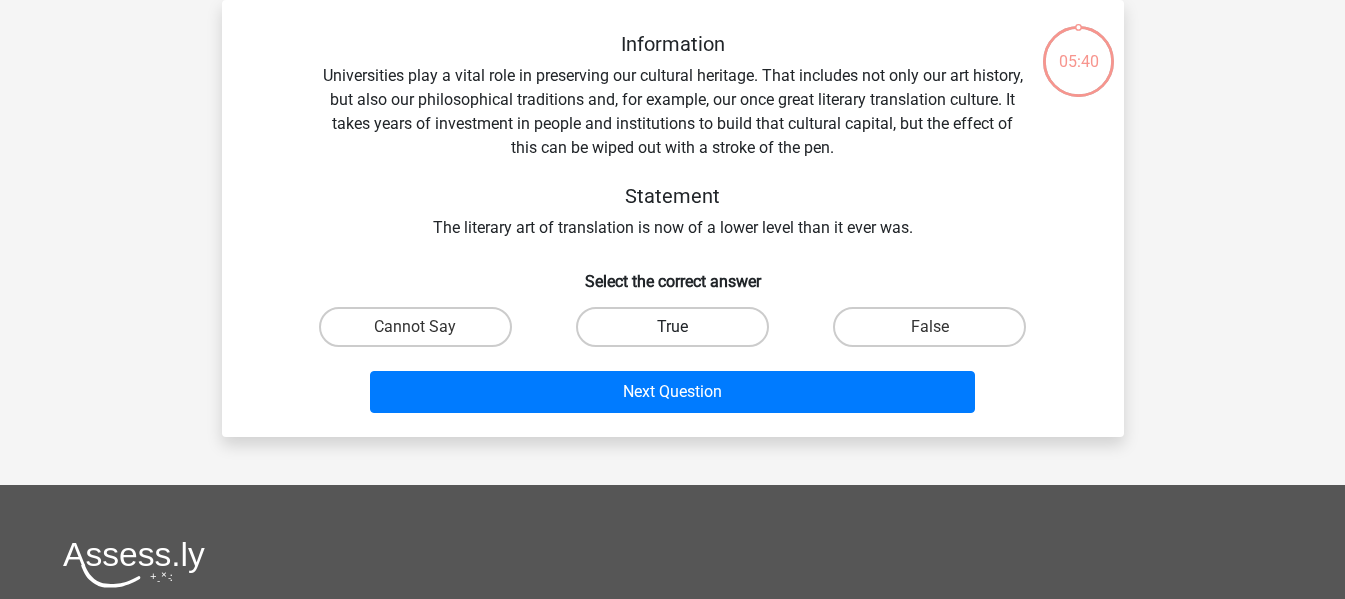 click on "True" at bounding box center (672, 327) 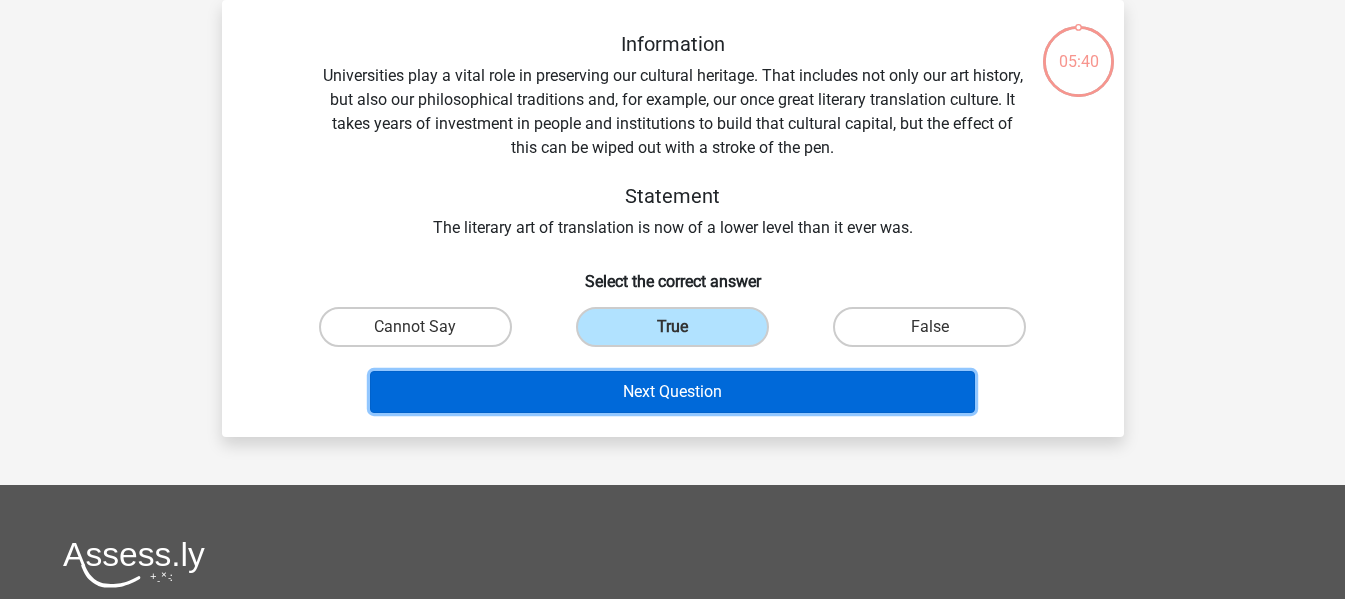 click on "Next Question" at bounding box center [672, 392] 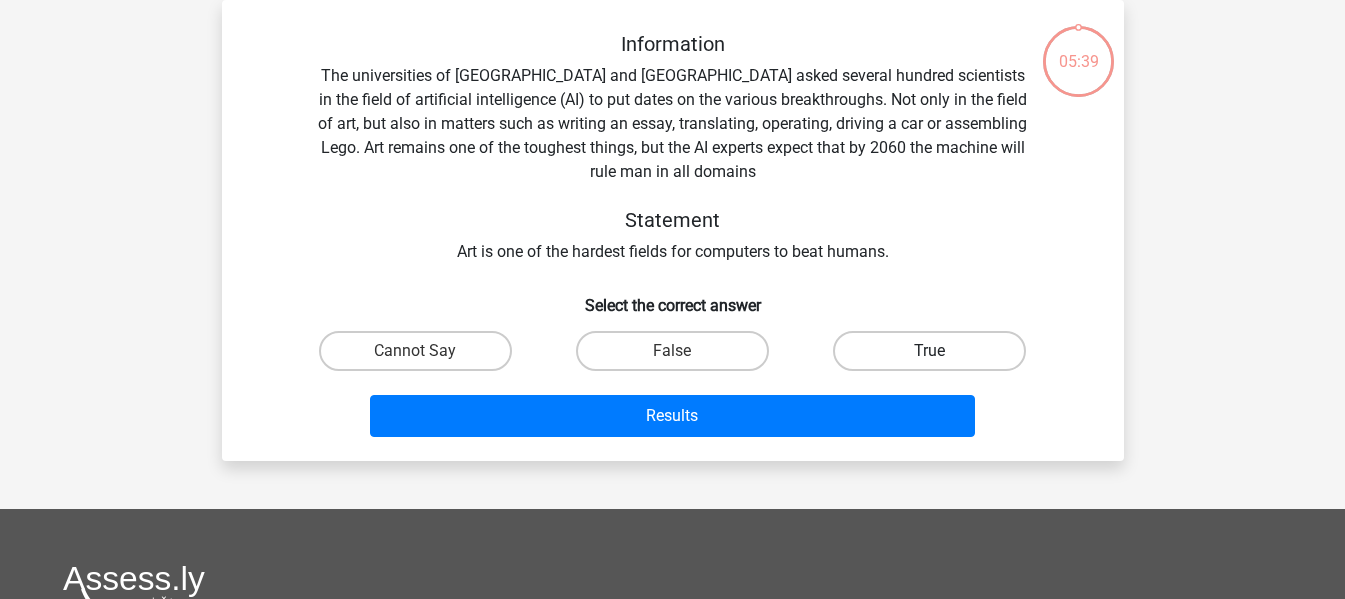 click on "True" at bounding box center [929, 351] 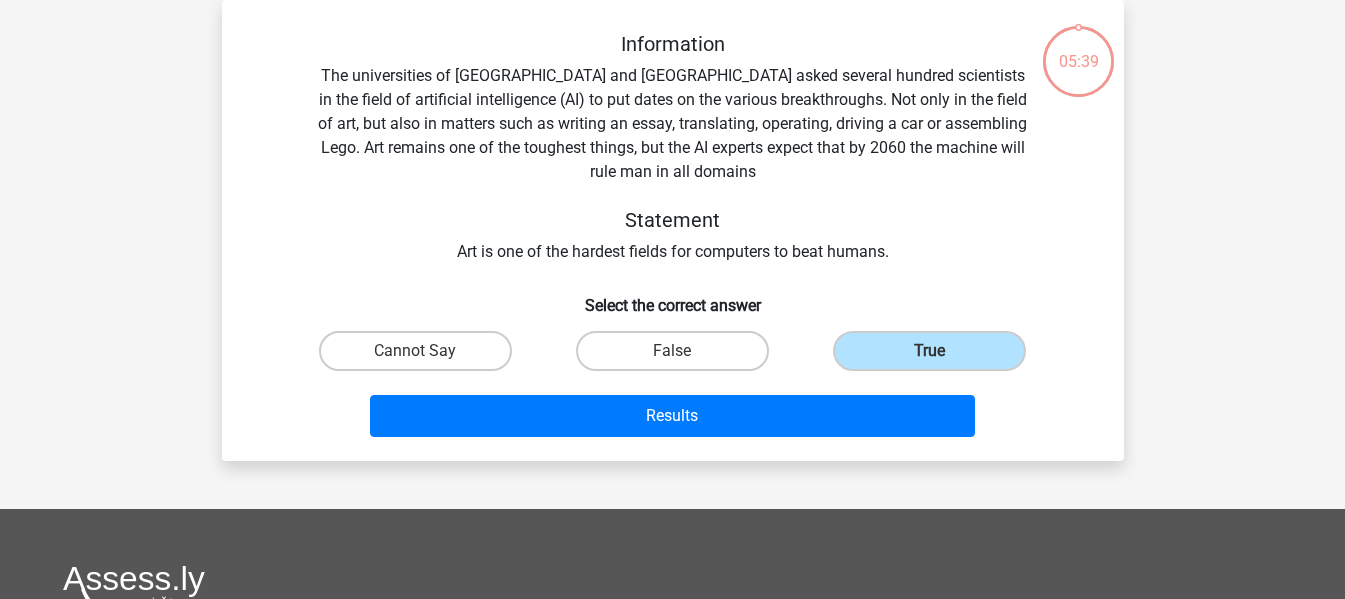 click on "Results" at bounding box center [673, 412] 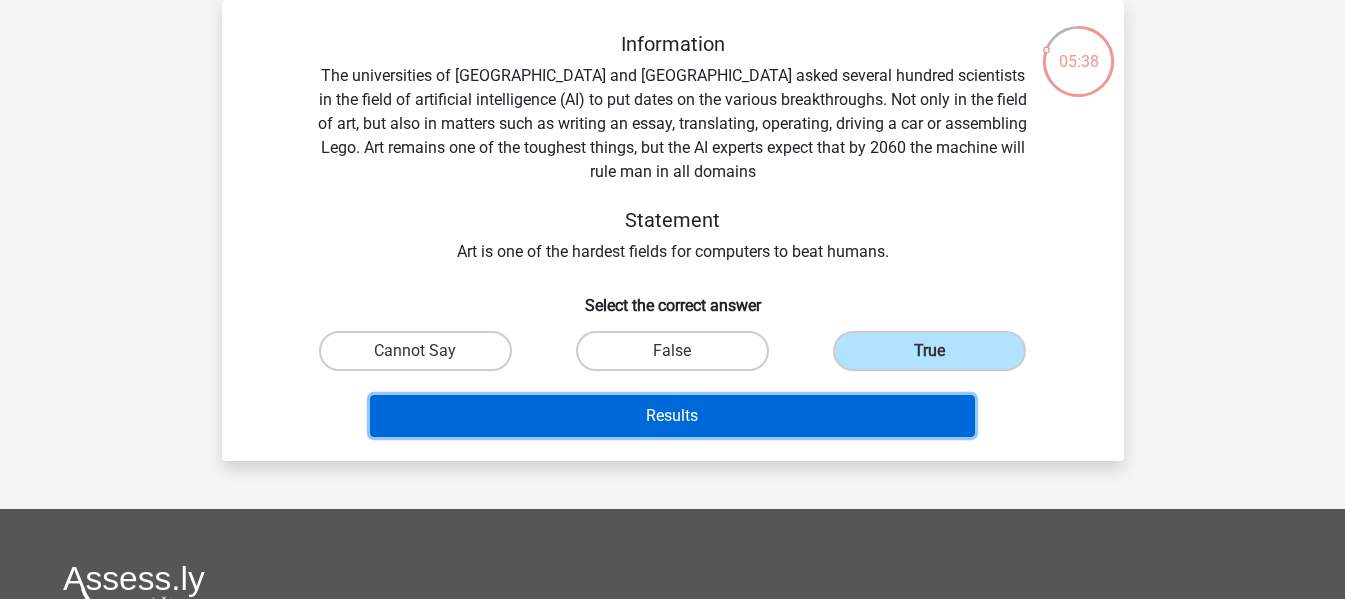 click on "Results" at bounding box center (672, 416) 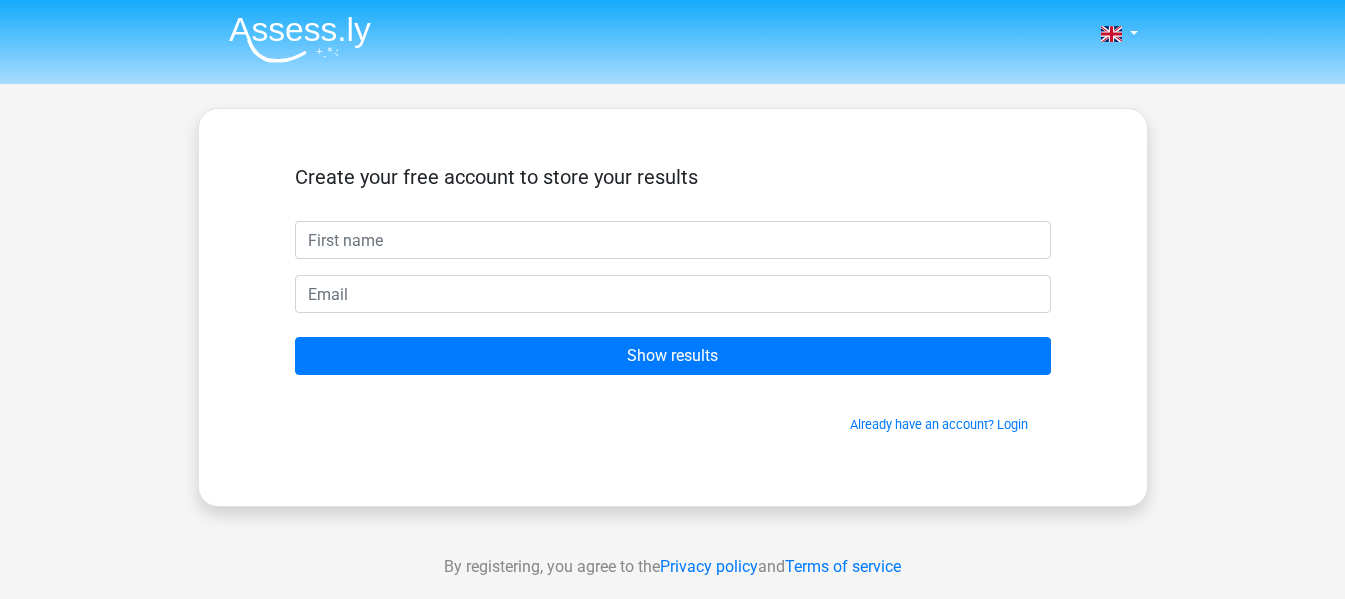 scroll, scrollTop: 0, scrollLeft: 0, axis: both 